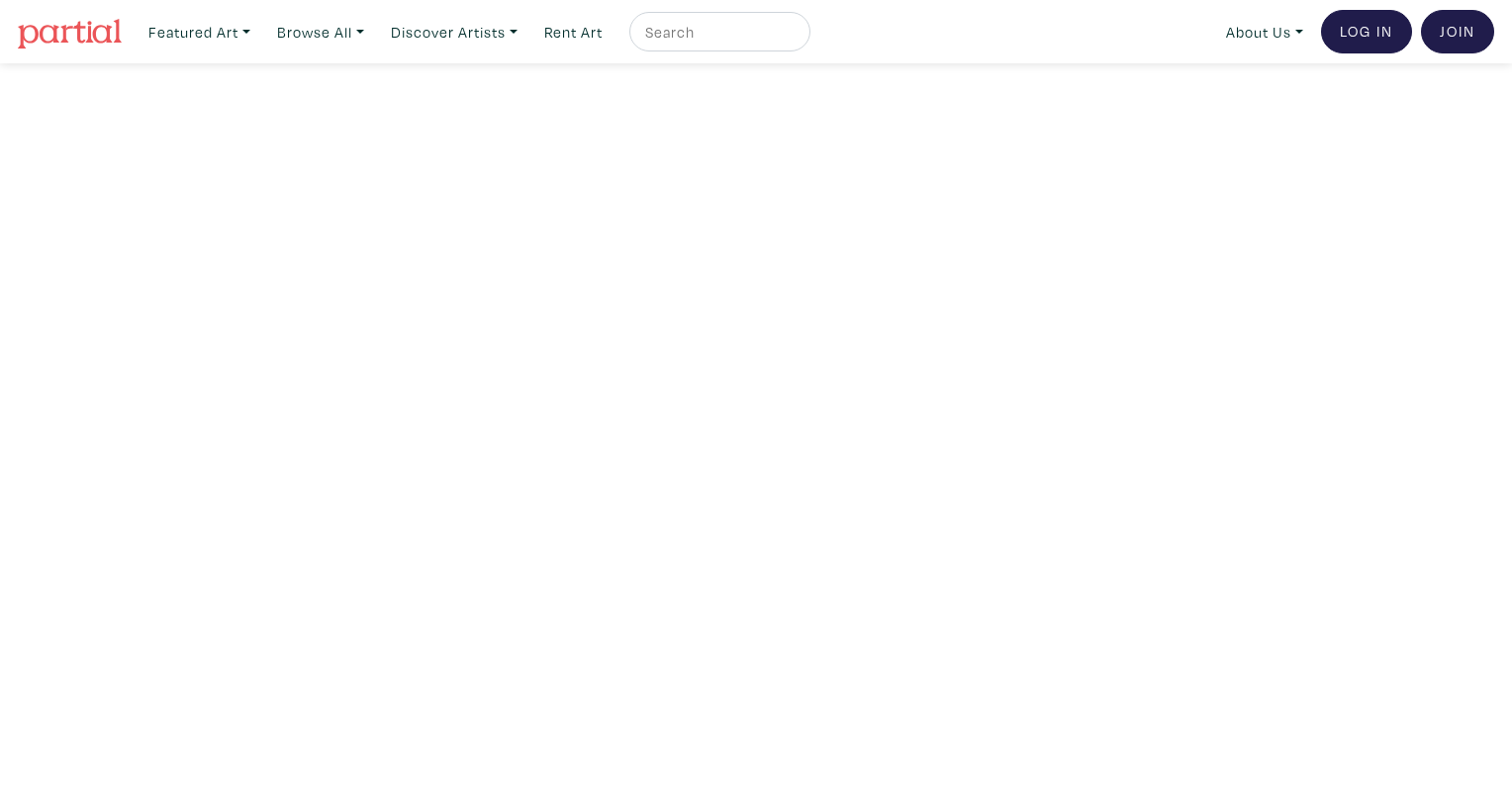 scroll, scrollTop: 0, scrollLeft: 0, axis: both 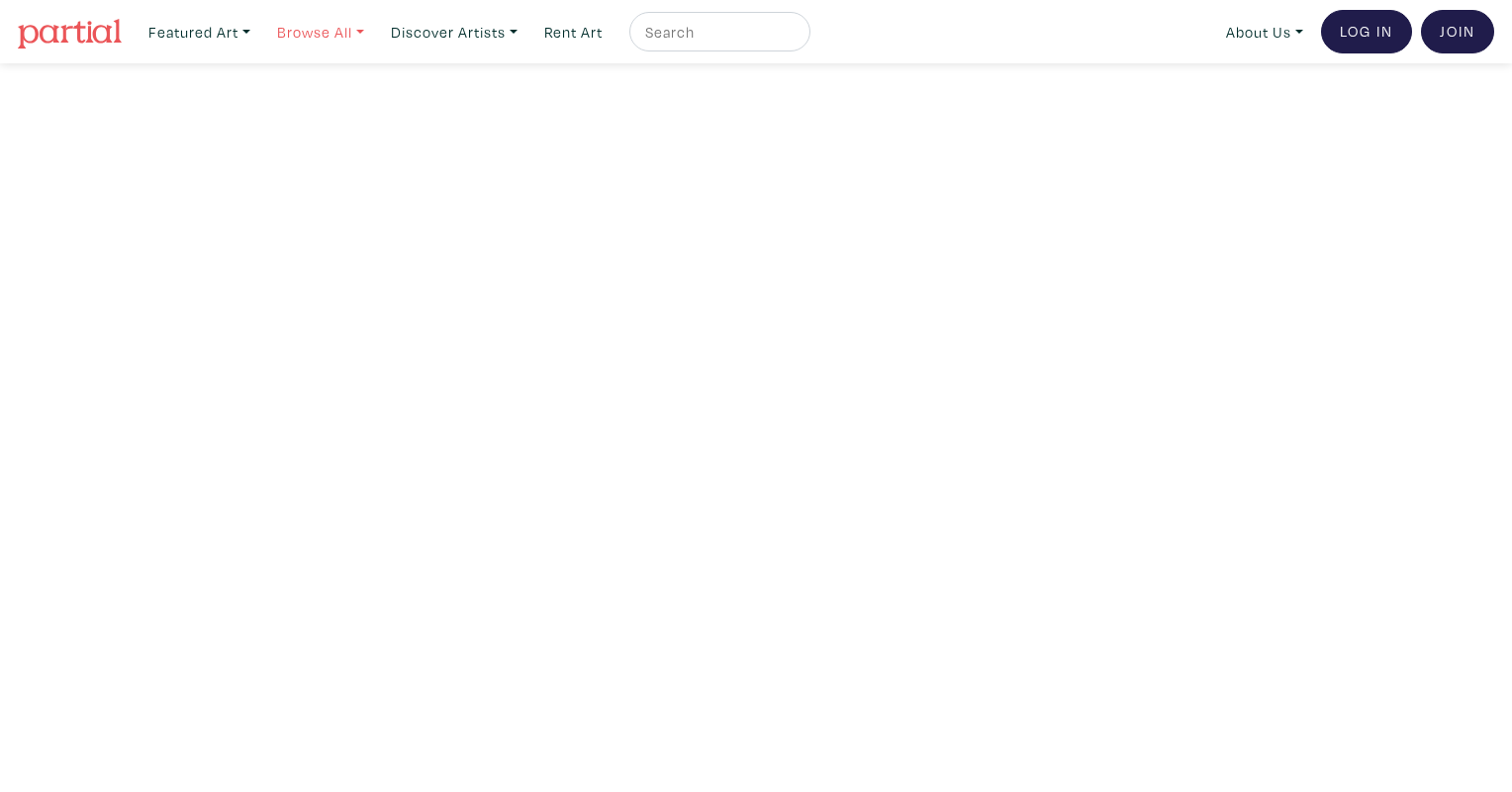 click on "Browse All" at bounding box center [199, 32] 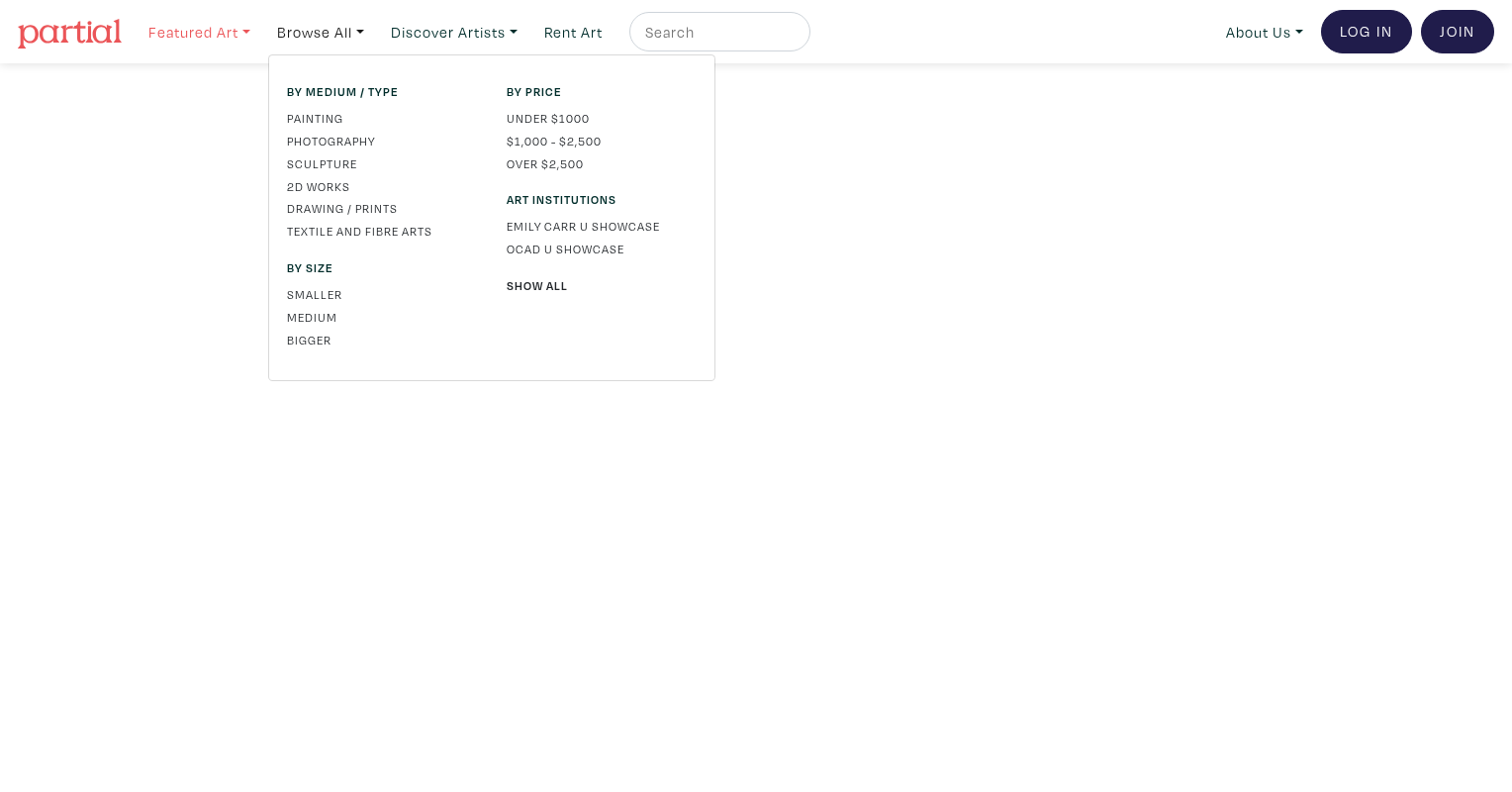 click on "Featured Art" at bounding box center [199, 32] 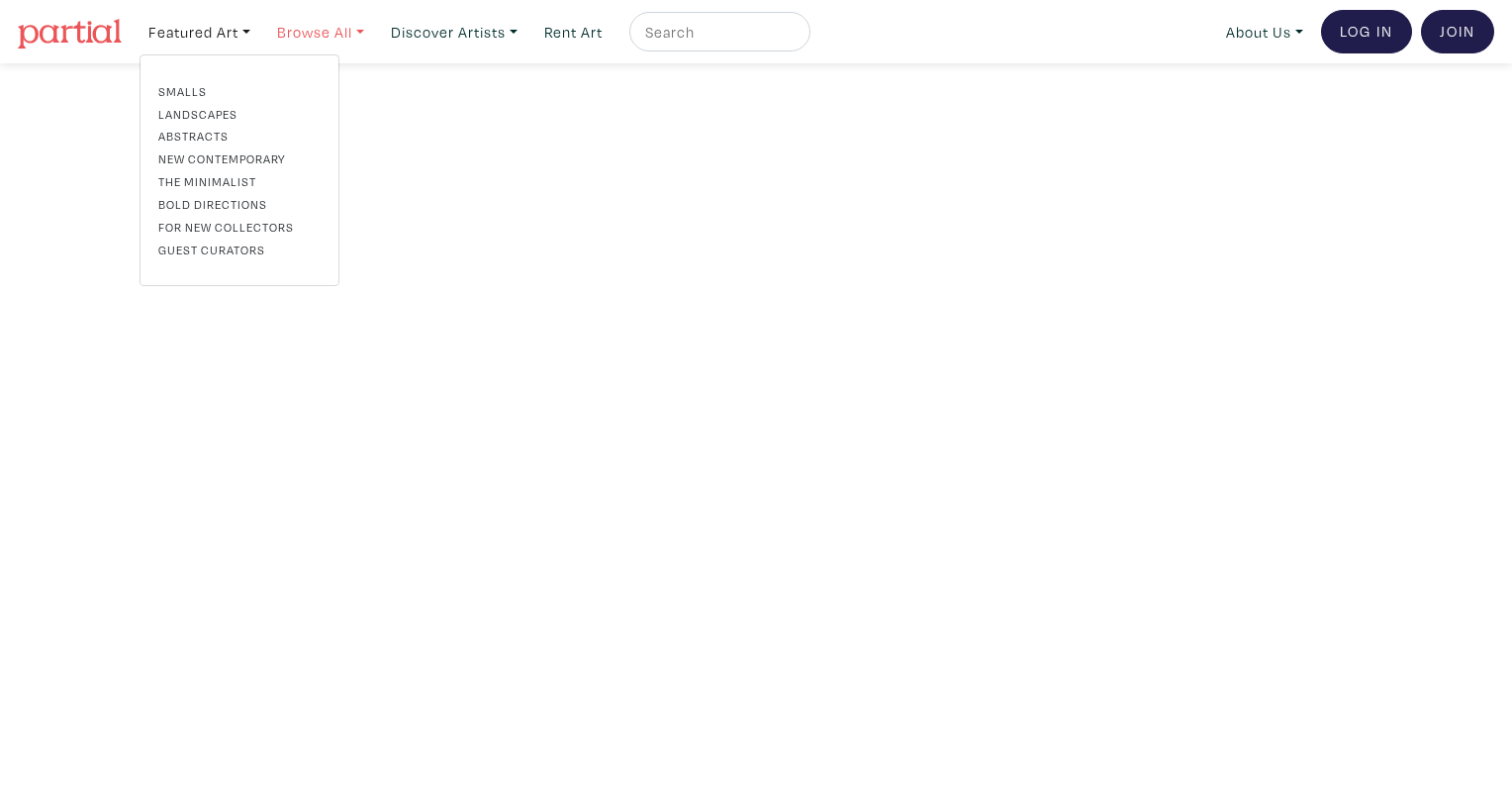 click on "Browse All" at bounding box center (199, 32) 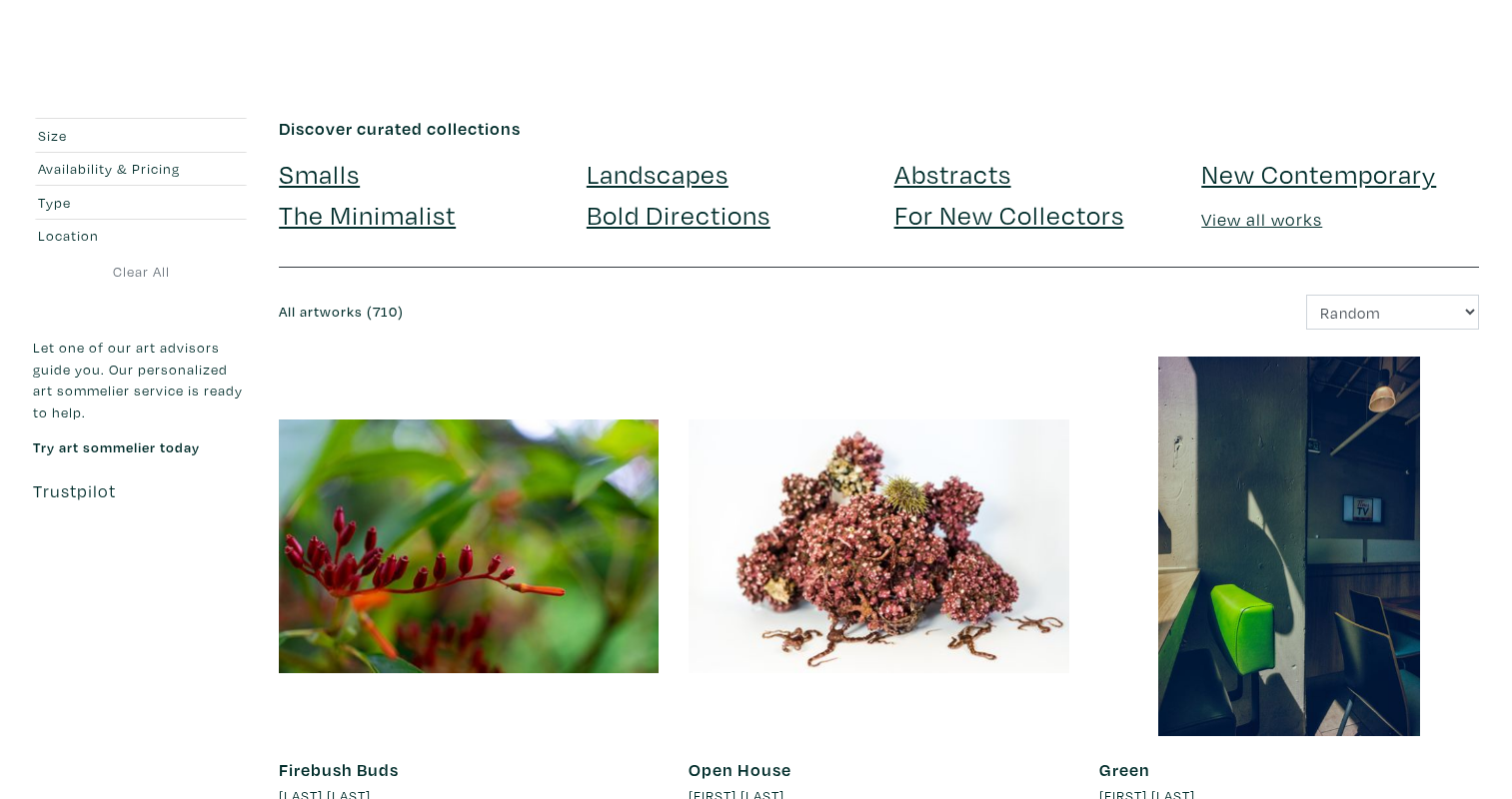 scroll, scrollTop: 0, scrollLeft: 0, axis: both 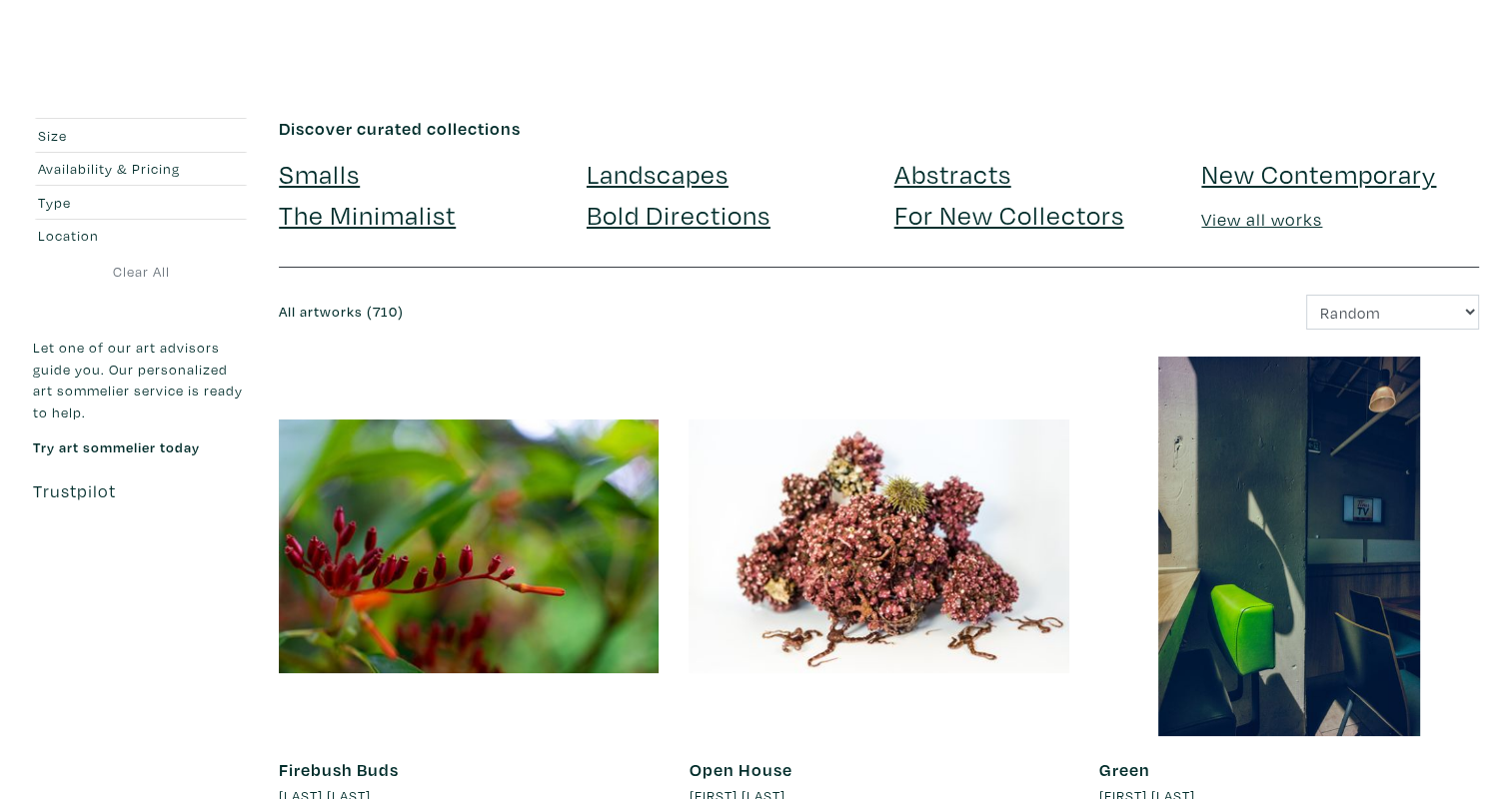 click on "Landscapes" at bounding box center (658, 173) 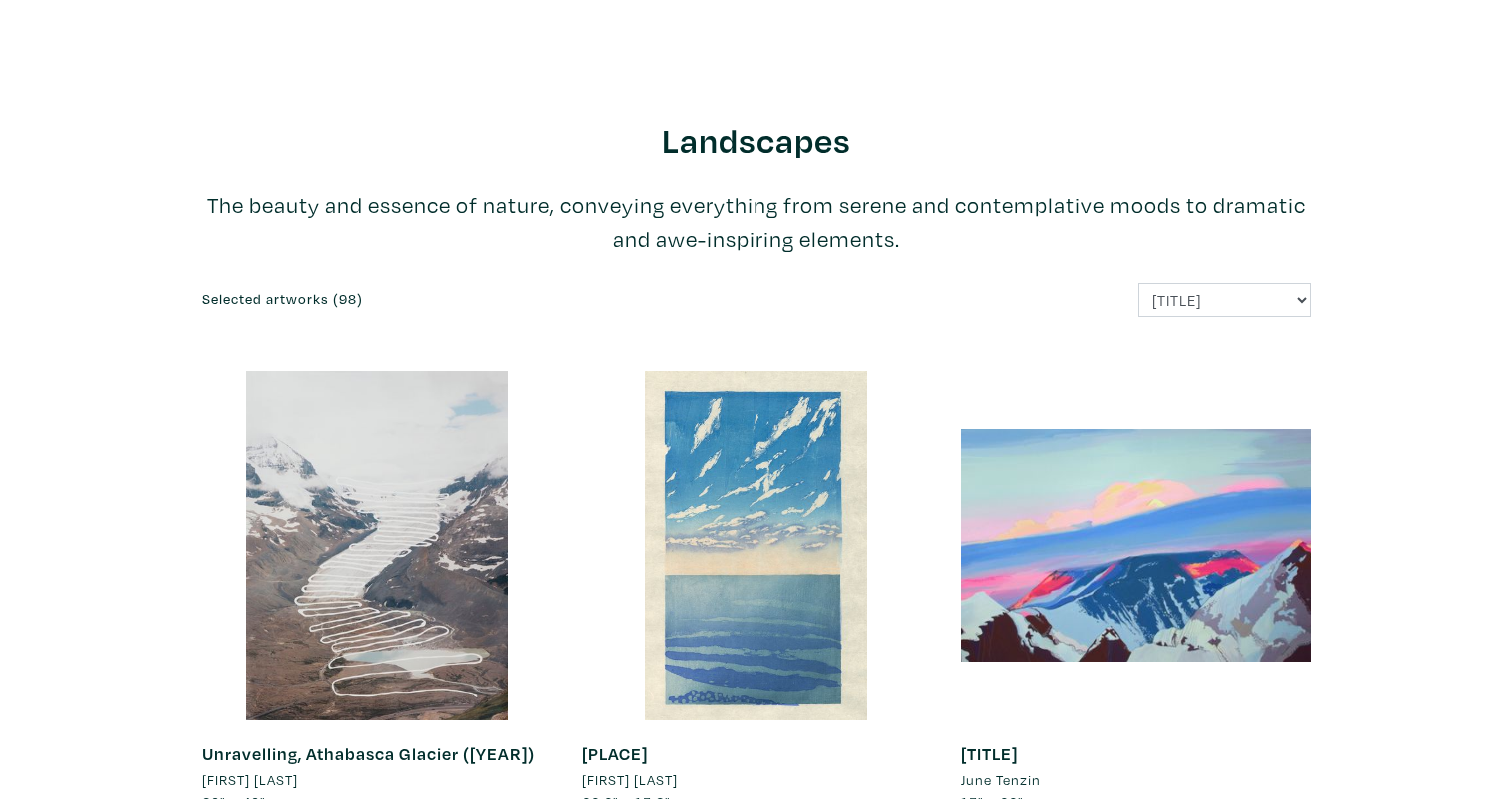 scroll, scrollTop: 0, scrollLeft: 0, axis: both 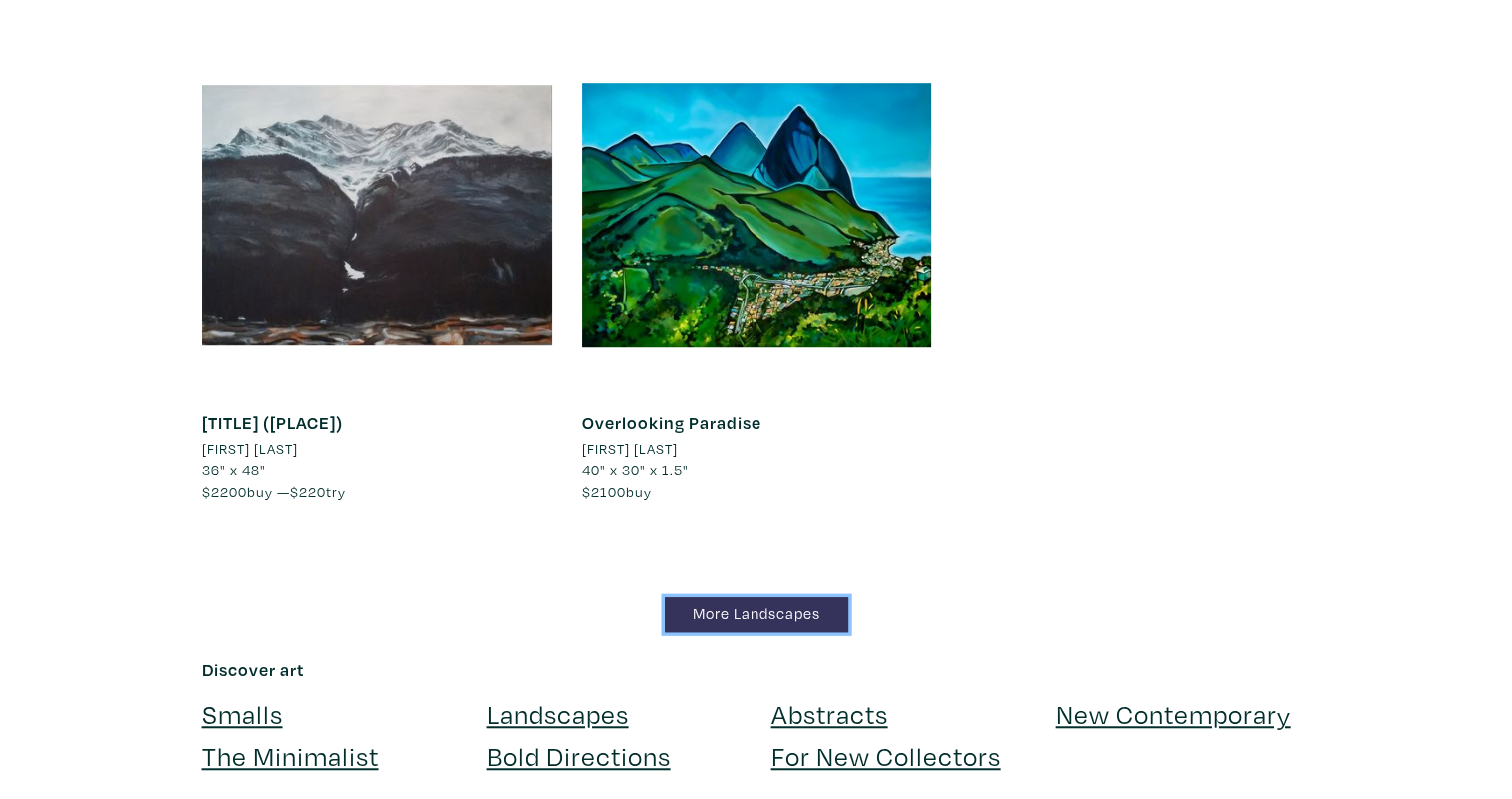click on "More Landscapes" at bounding box center [756, 614] 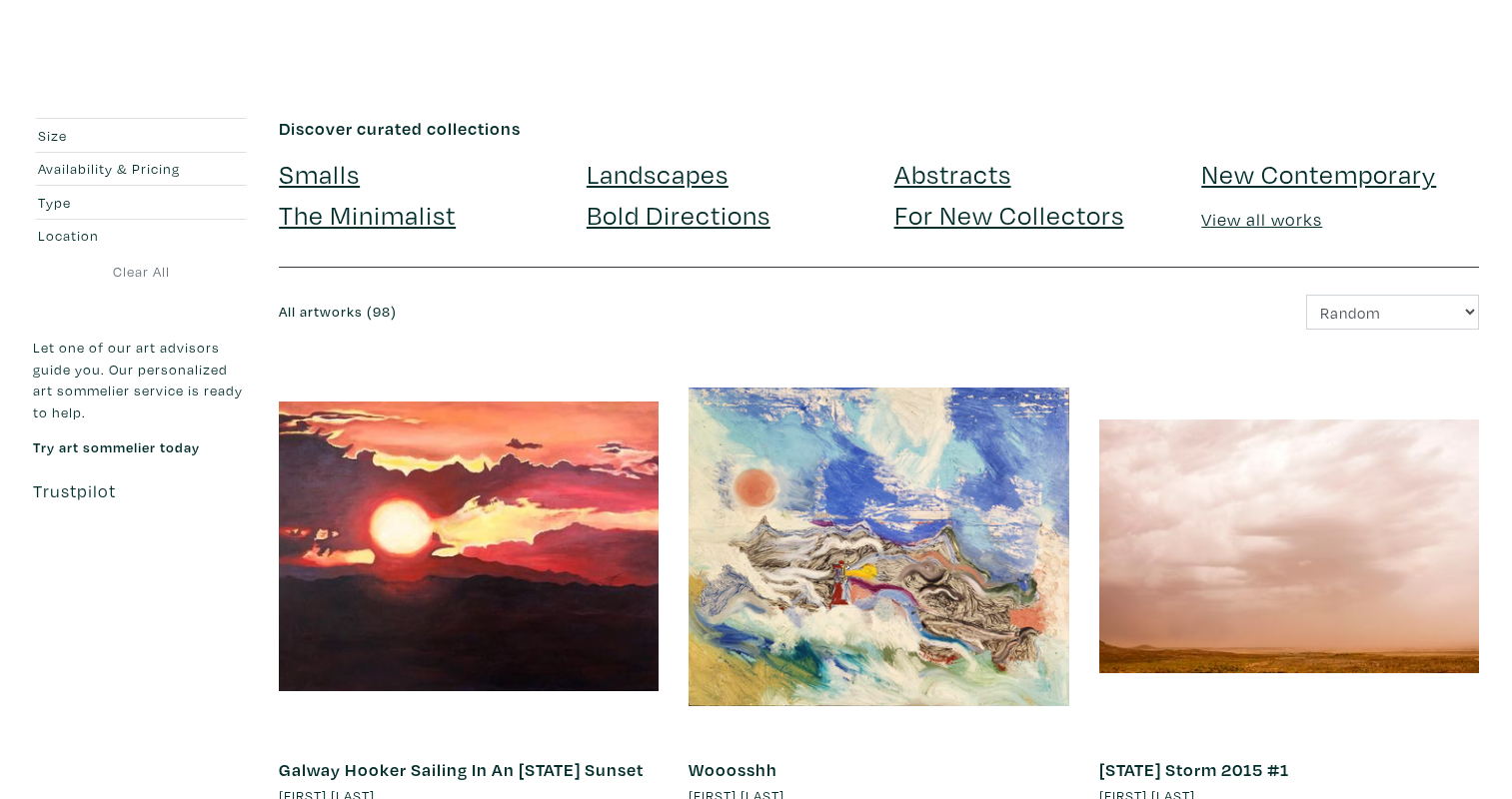 scroll, scrollTop: 0, scrollLeft: 0, axis: both 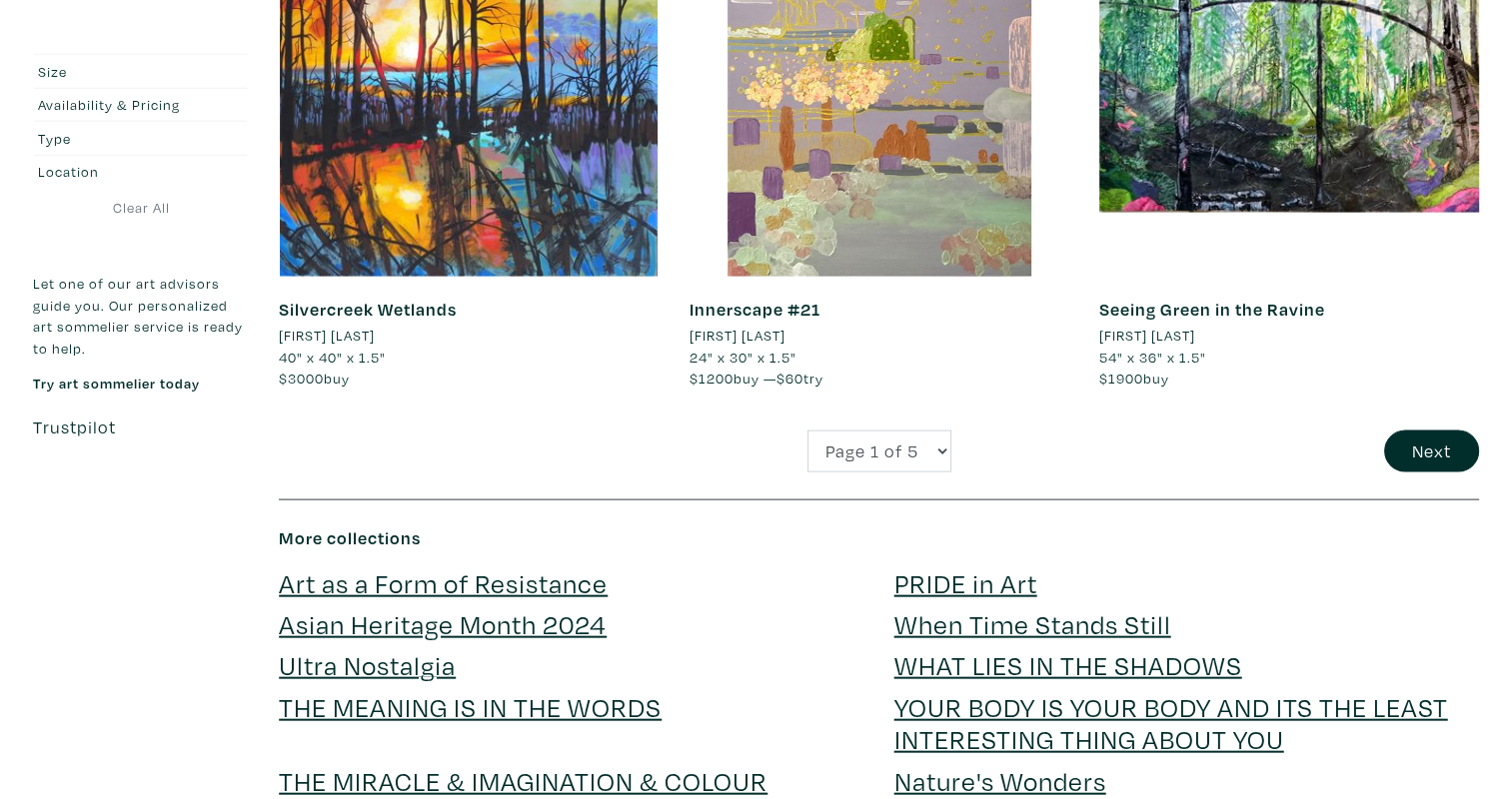 click on "Next" at bounding box center (1289, 451) 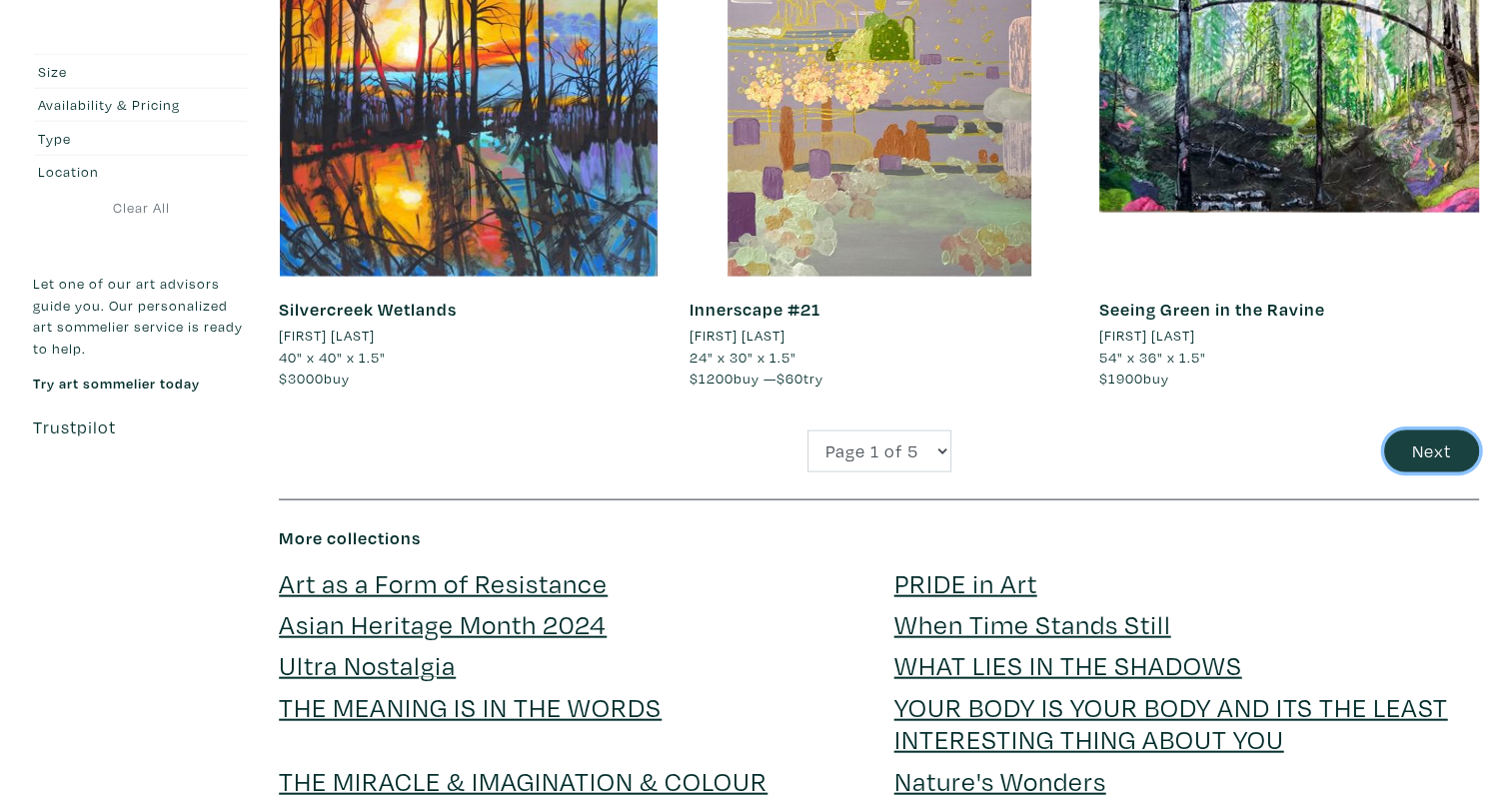 click on "Next" at bounding box center [1431, 451] 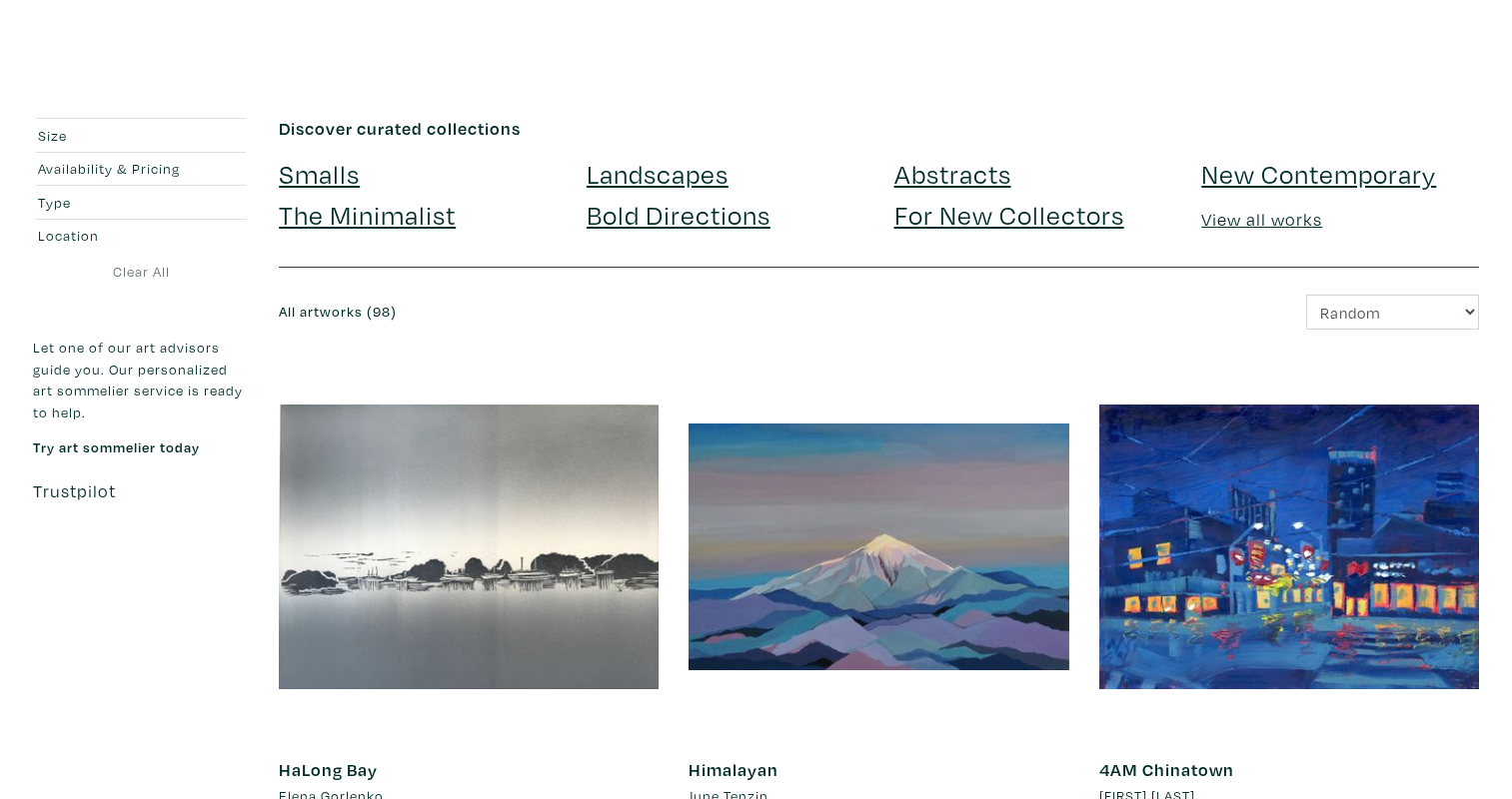 scroll, scrollTop: 0, scrollLeft: 0, axis: both 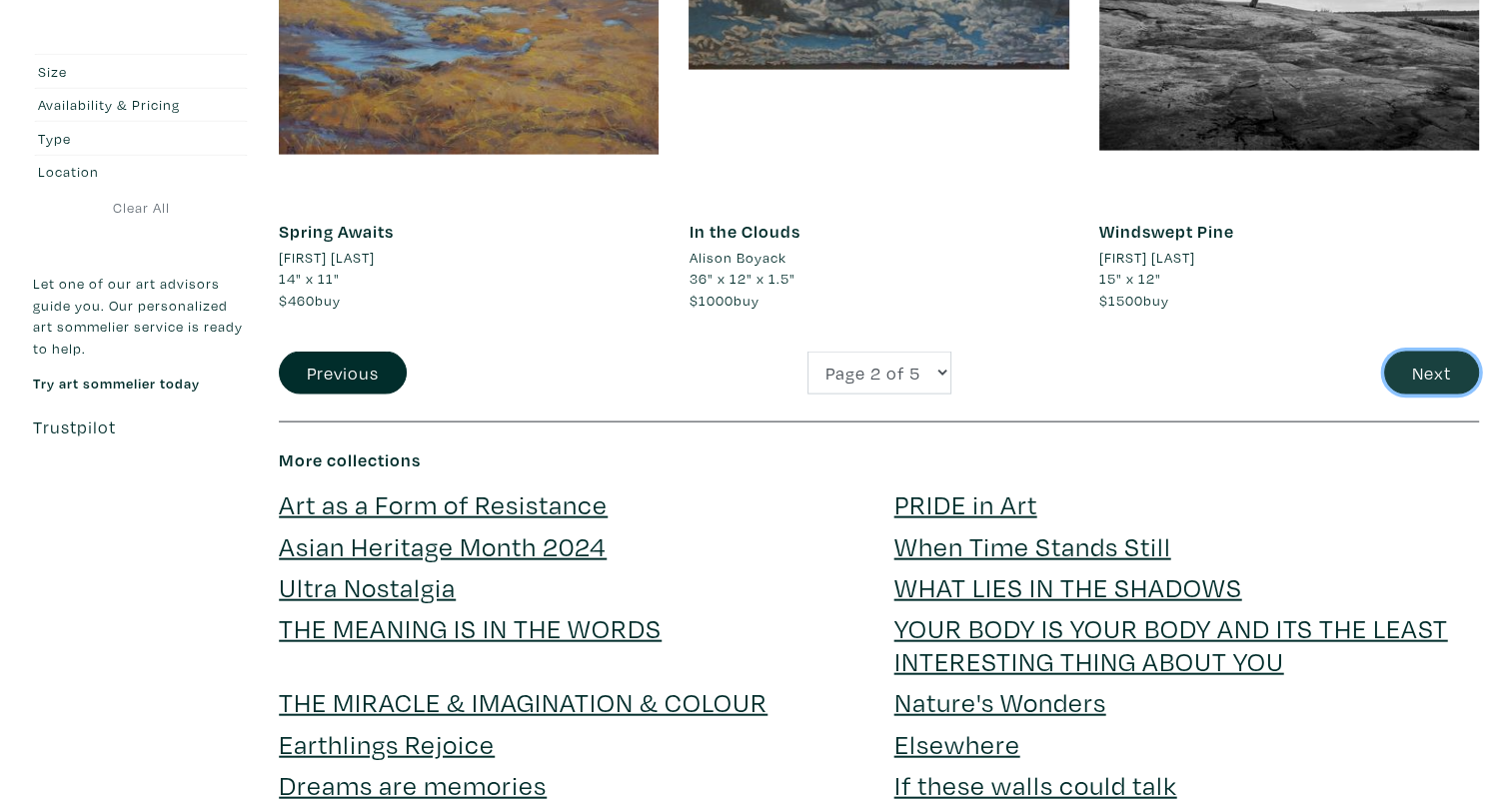 click on "Next" at bounding box center (1431, 373) 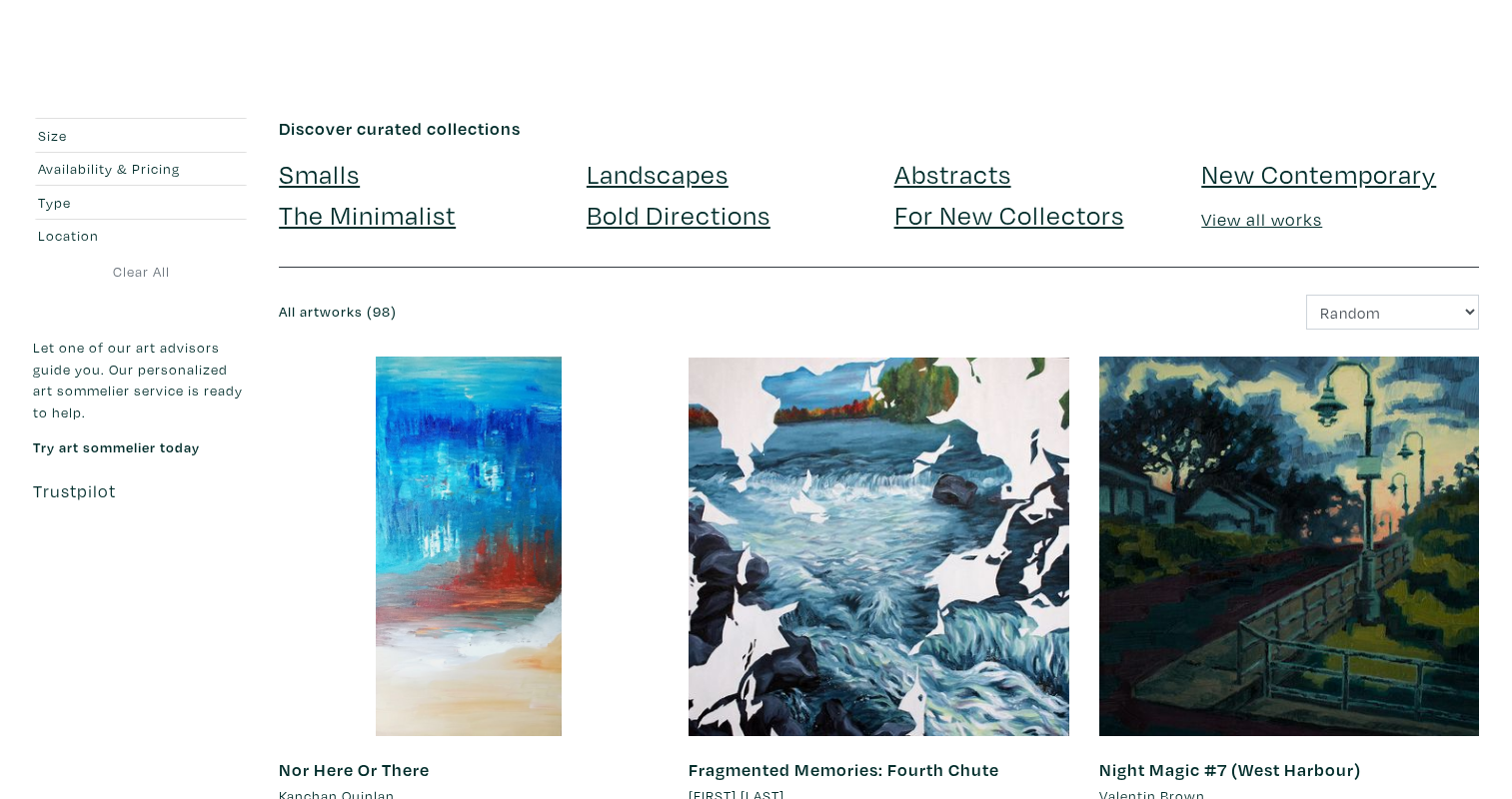 scroll, scrollTop: 499, scrollLeft: 0, axis: vertical 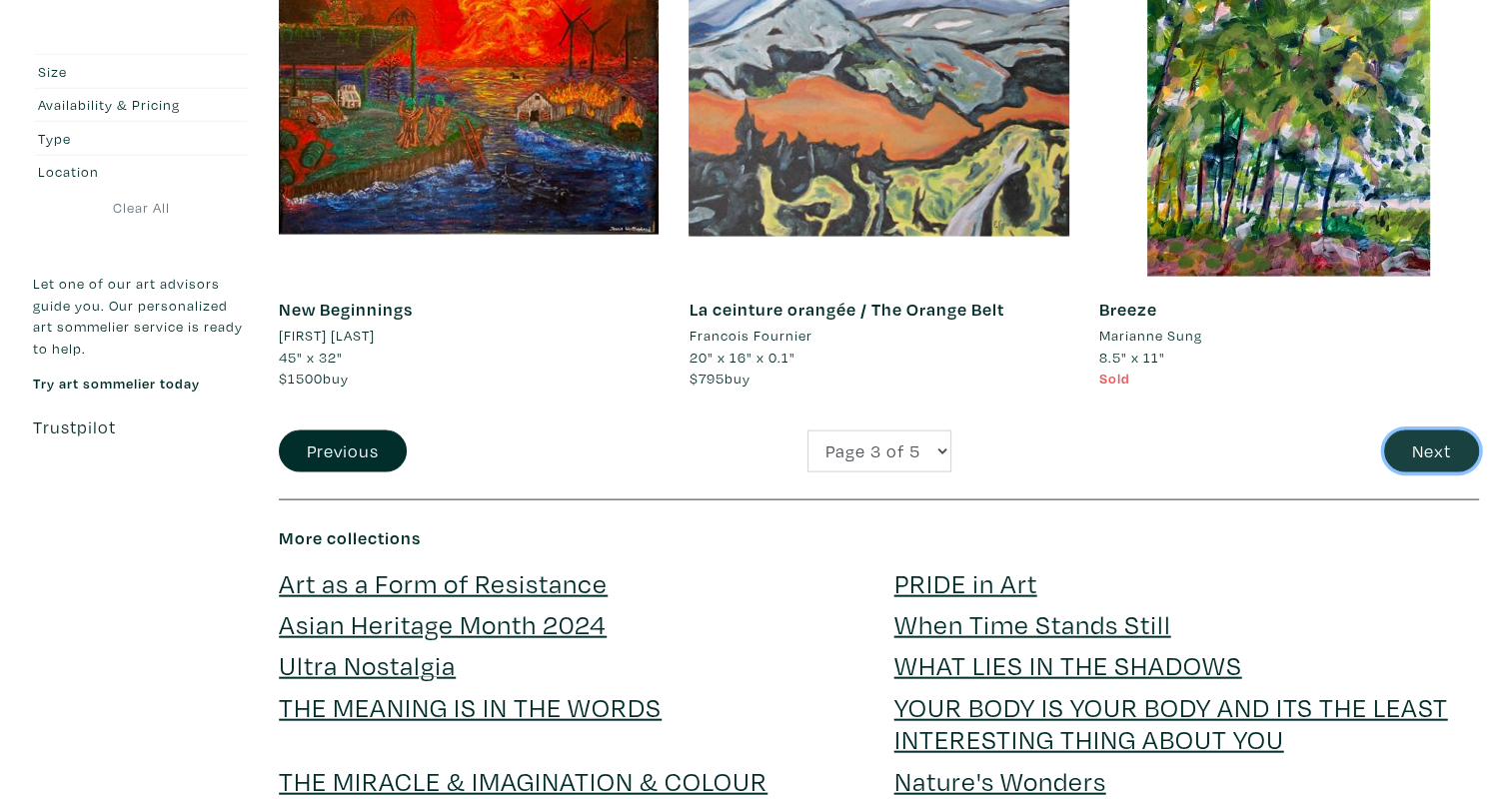 click on "Next" at bounding box center [1431, 451] 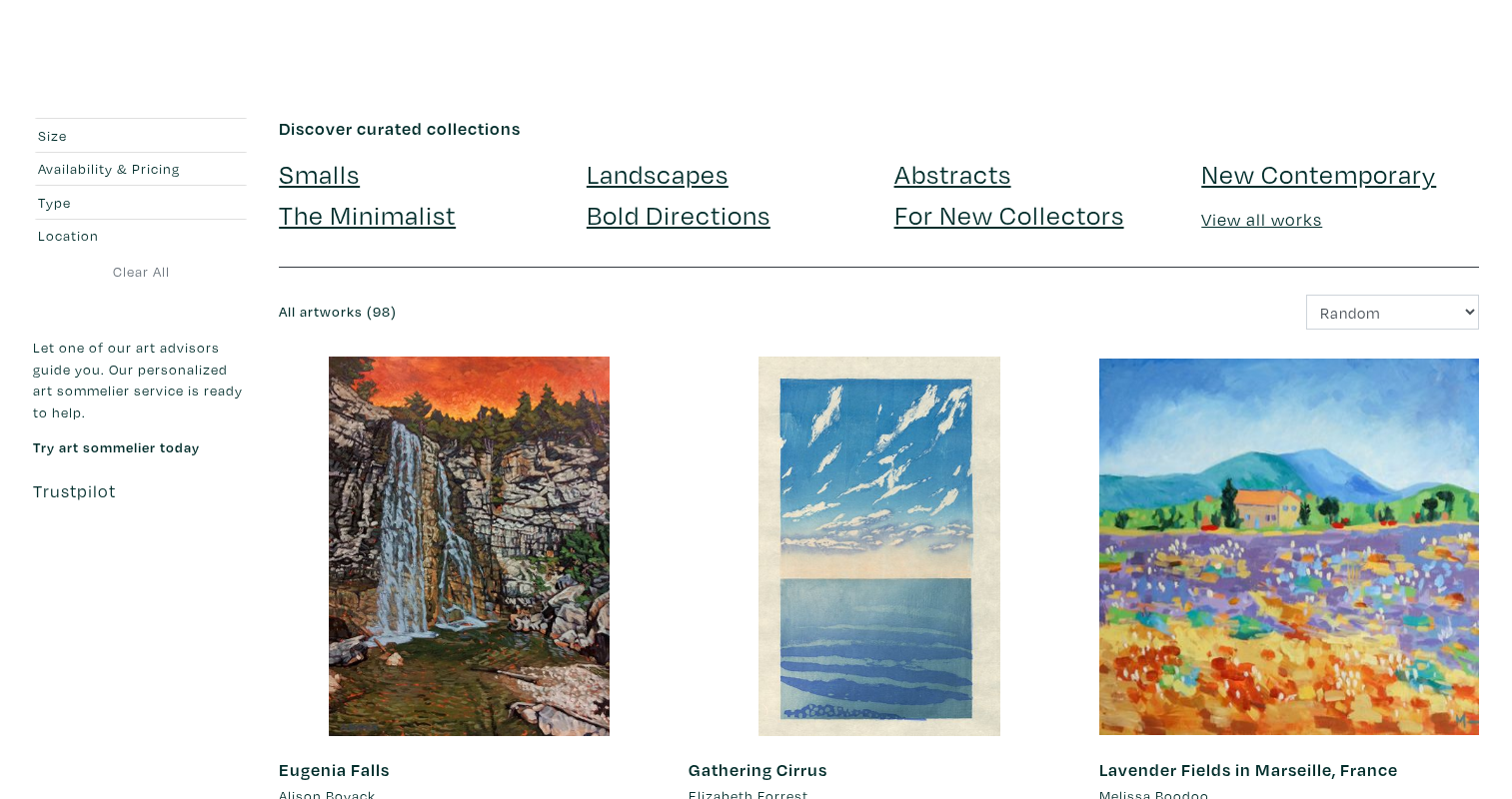 scroll, scrollTop: 0, scrollLeft: 0, axis: both 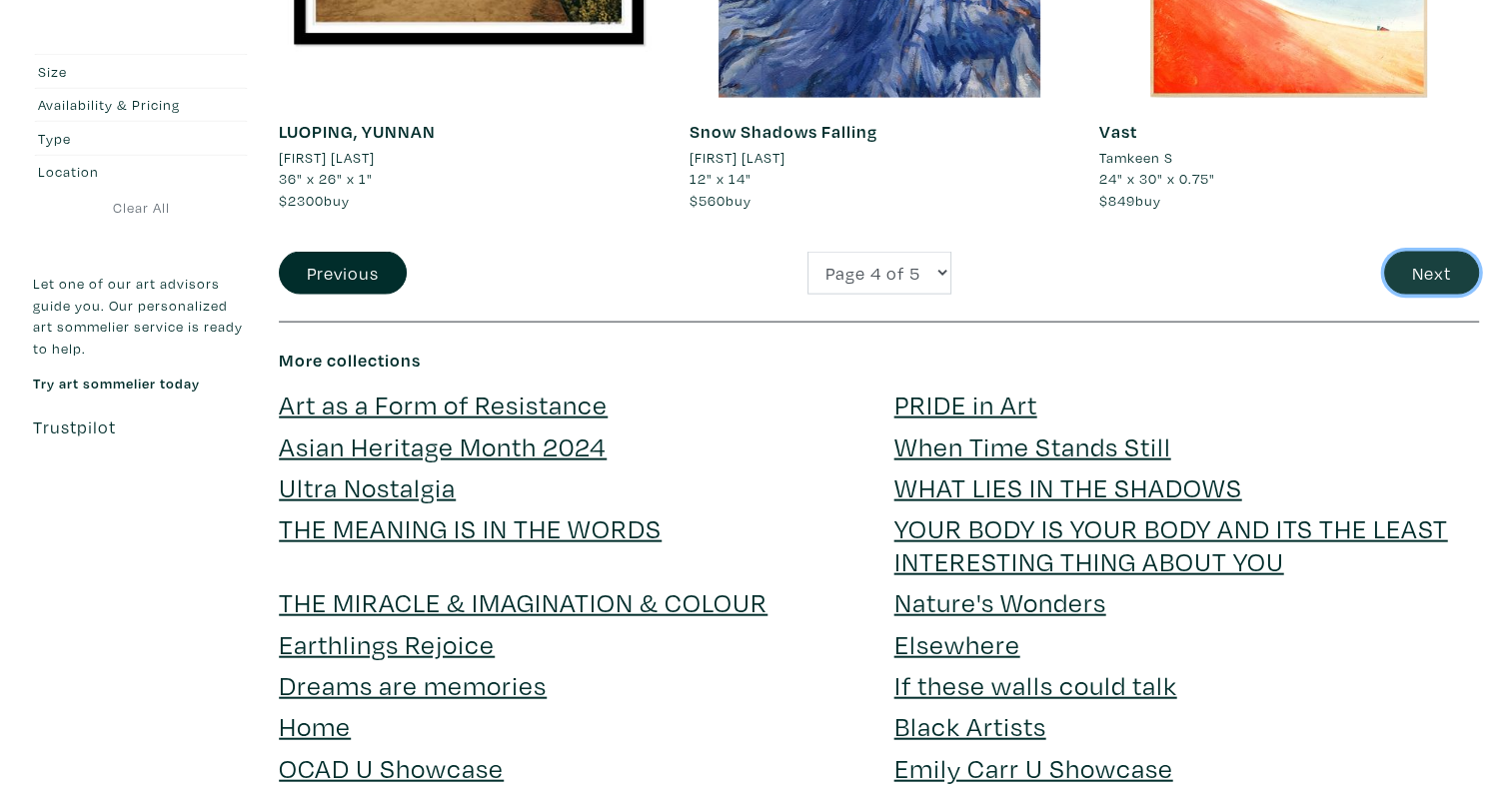click on "Next" at bounding box center [1431, 273] 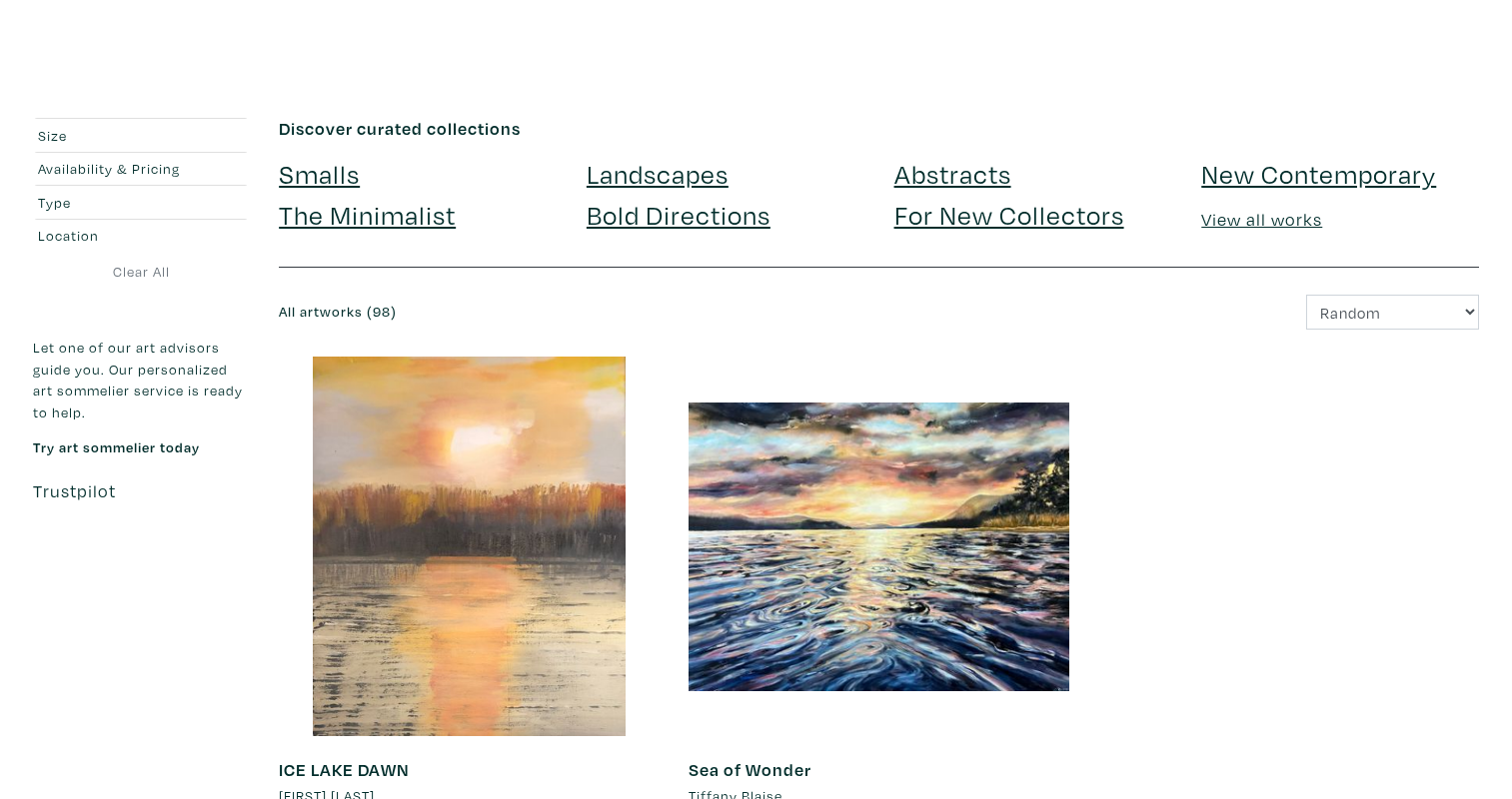 scroll, scrollTop: 0, scrollLeft: 0, axis: both 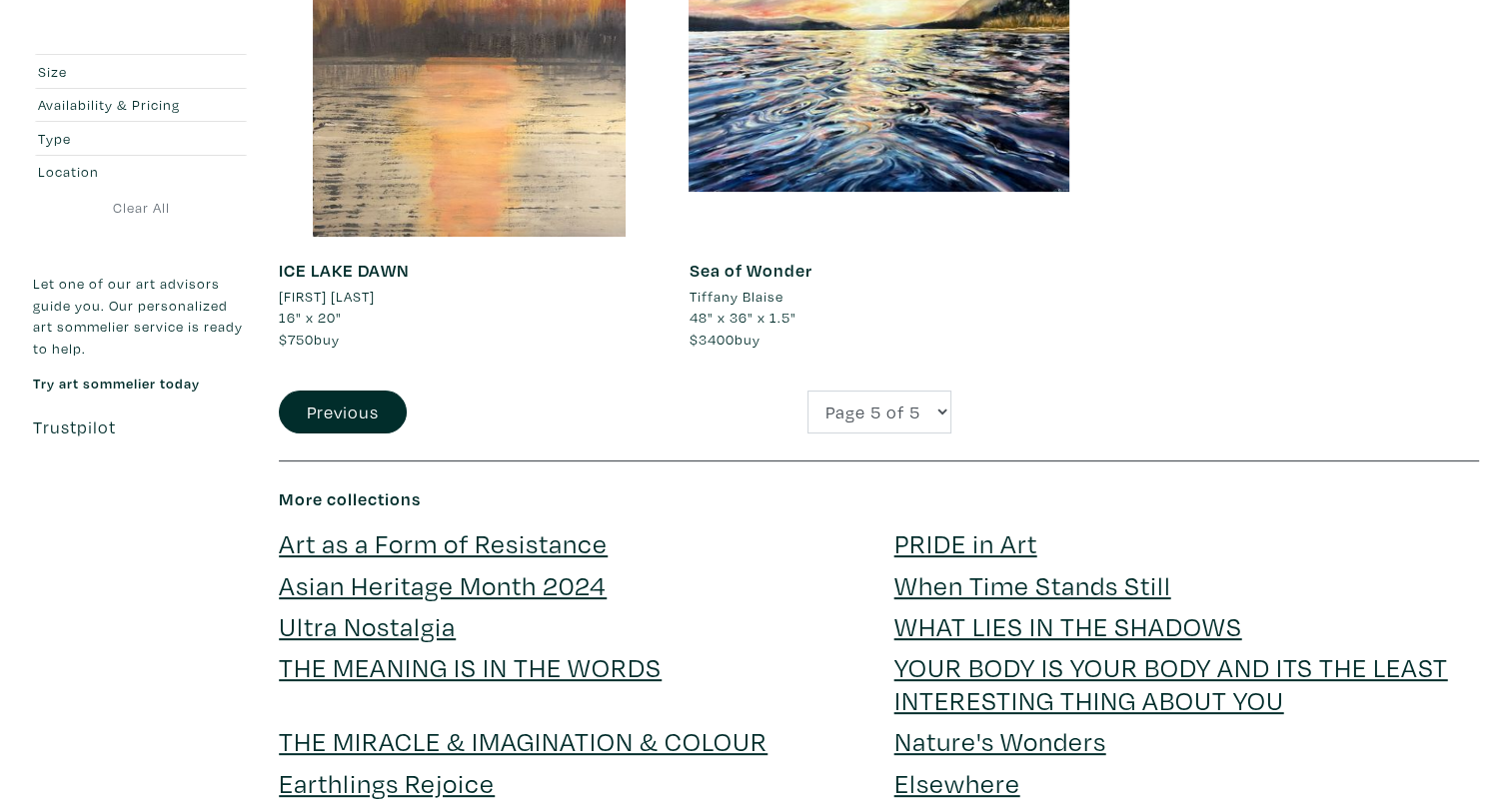 drag, startPoint x: 500, startPoint y: 411, endPoint x: 497, endPoint y: 401, distance: 10.440307 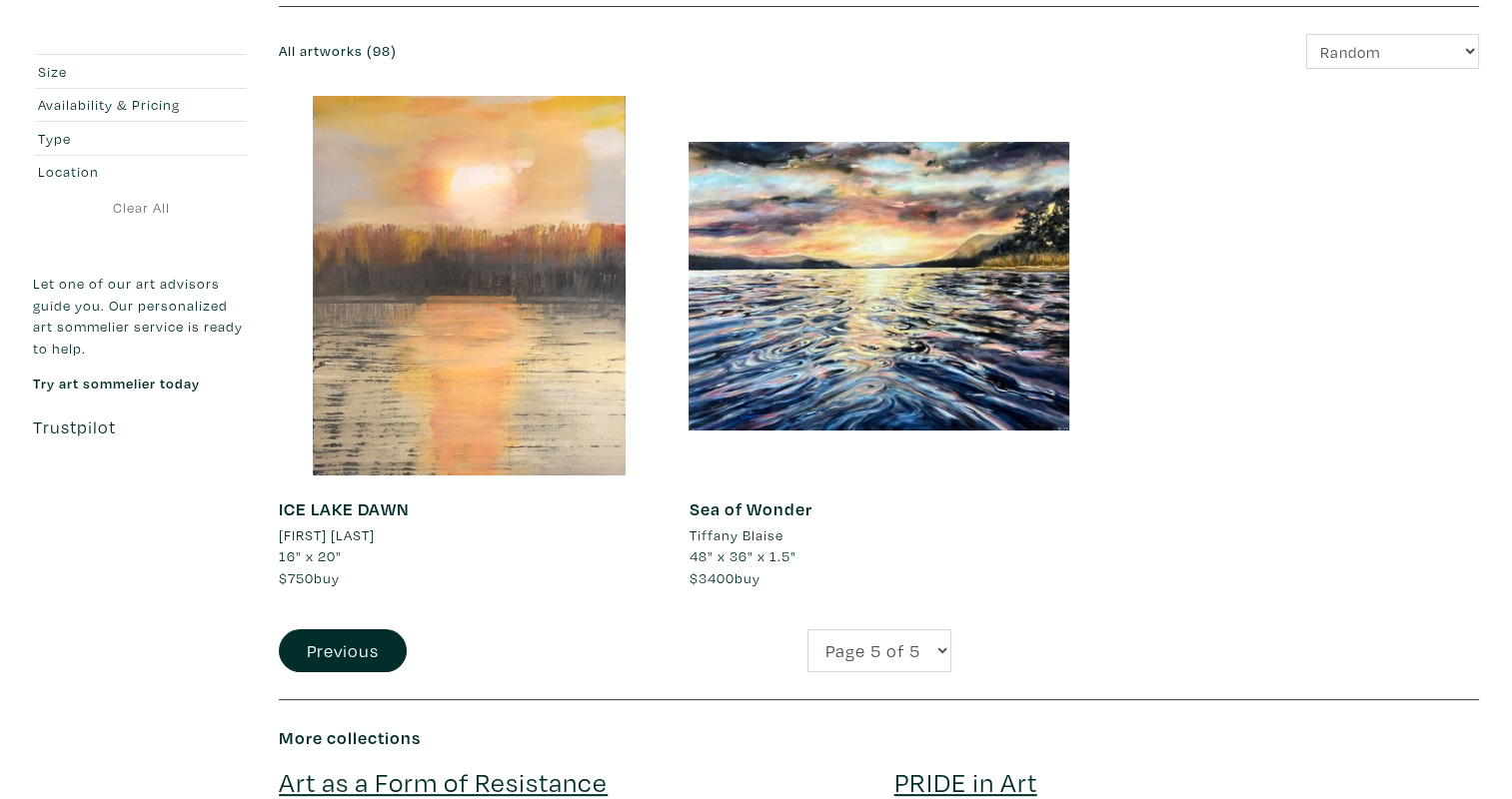 scroll, scrollTop: 0, scrollLeft: 0, axis: both 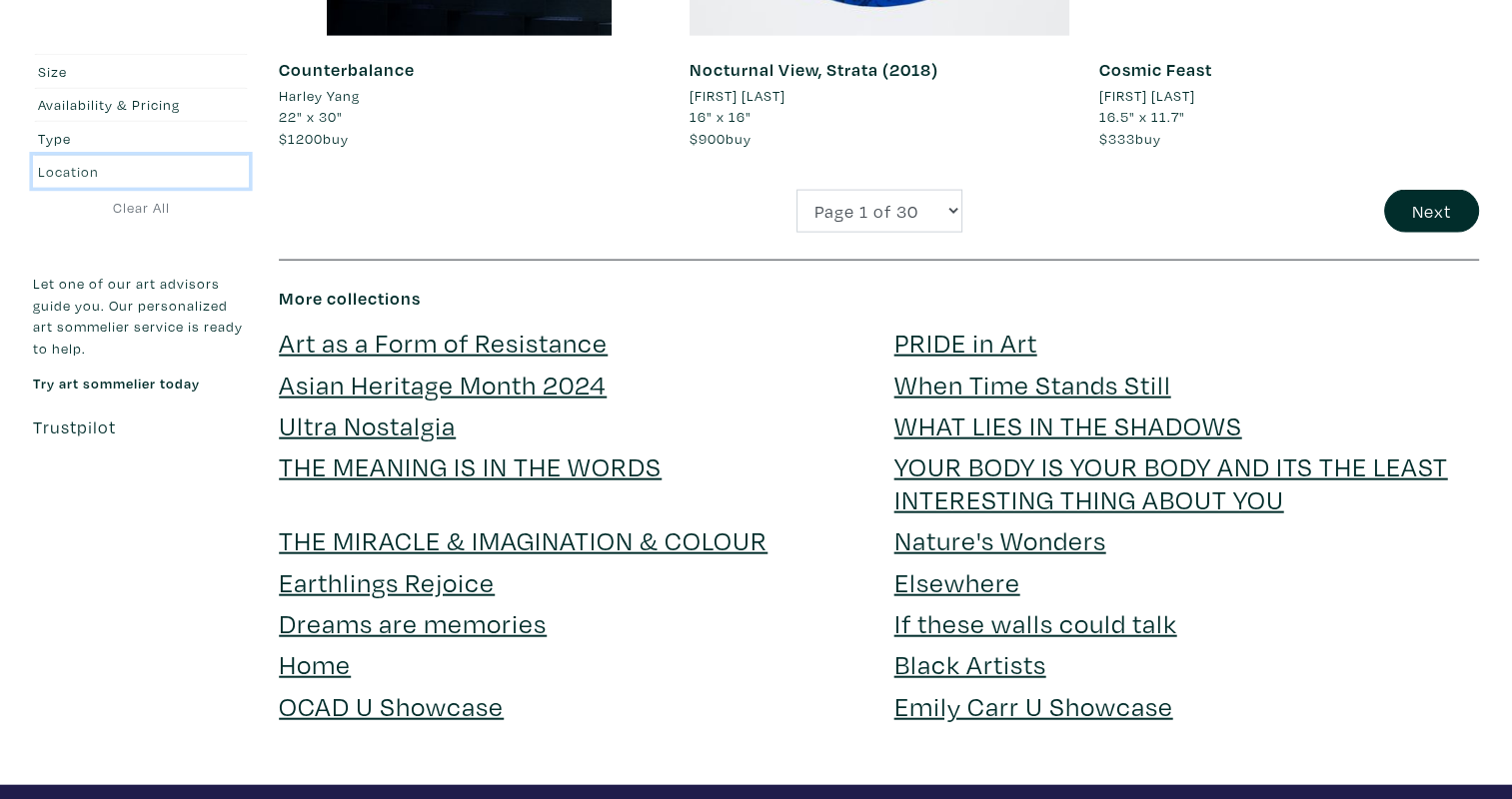click on "Location" at bounding box center [112, 172] 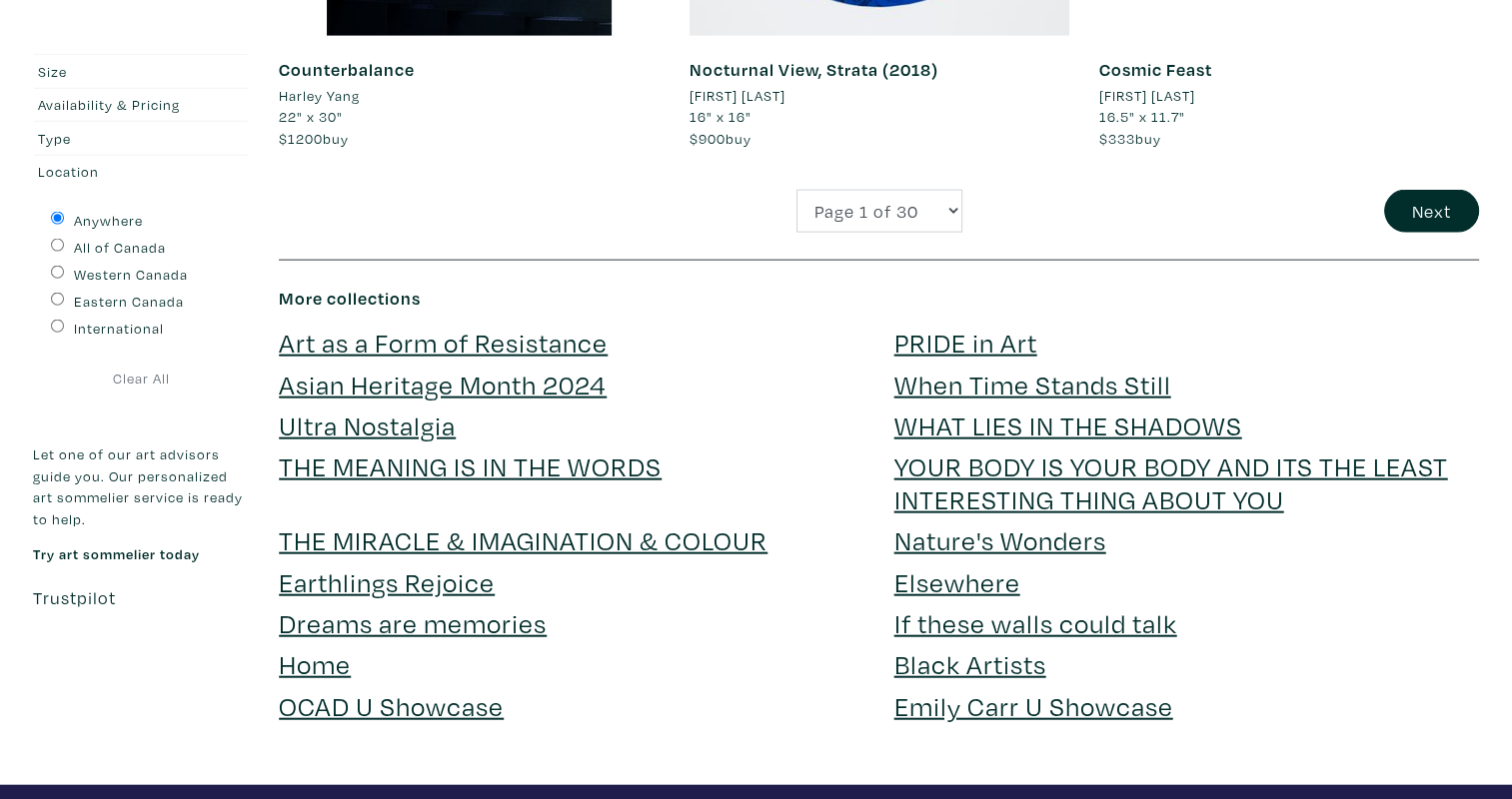 click on "All of Canada" at bounding box center [141, 246] 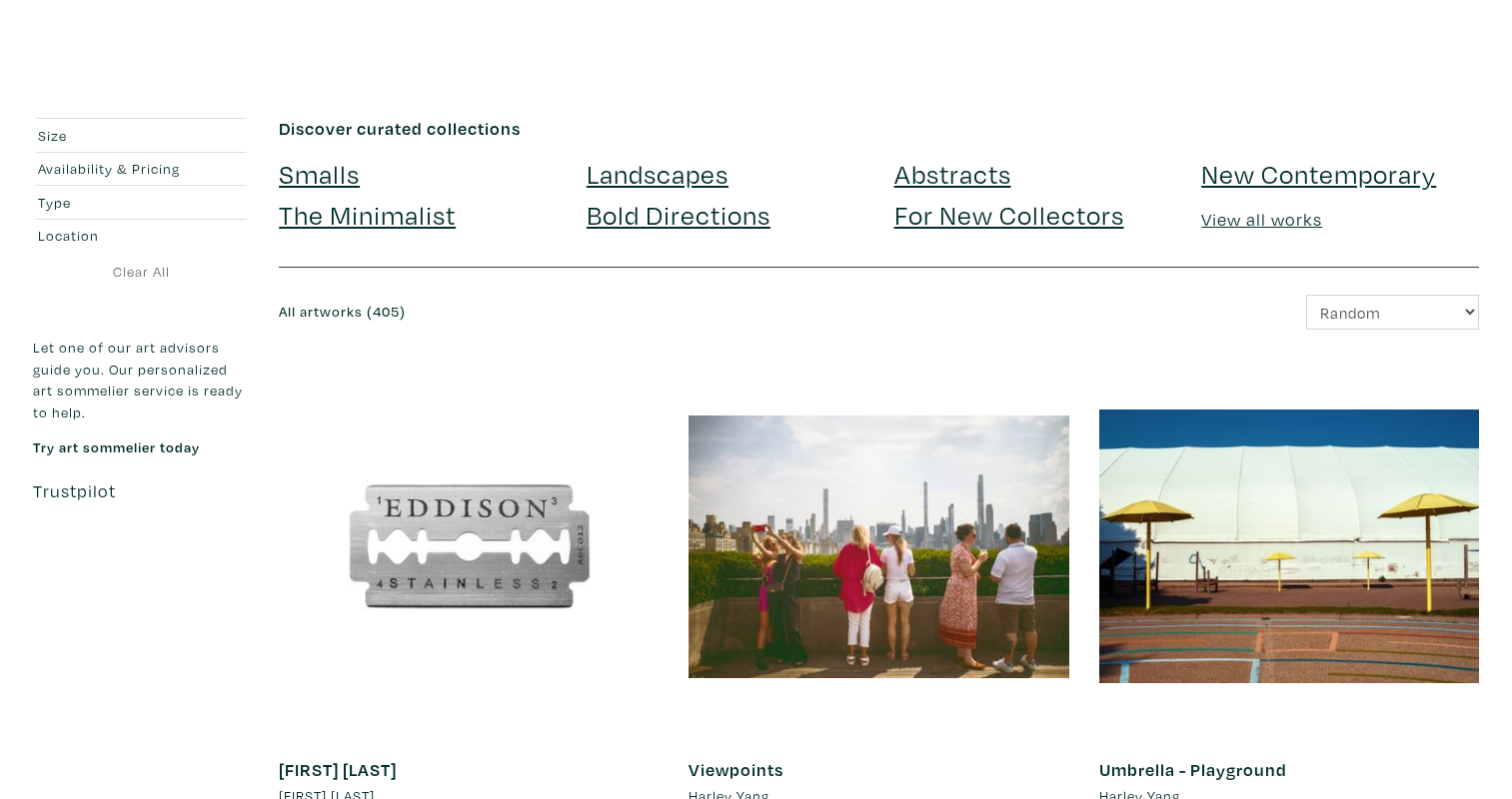 scroll, scrollTop: 0, scrollLeft: 0, axis: both 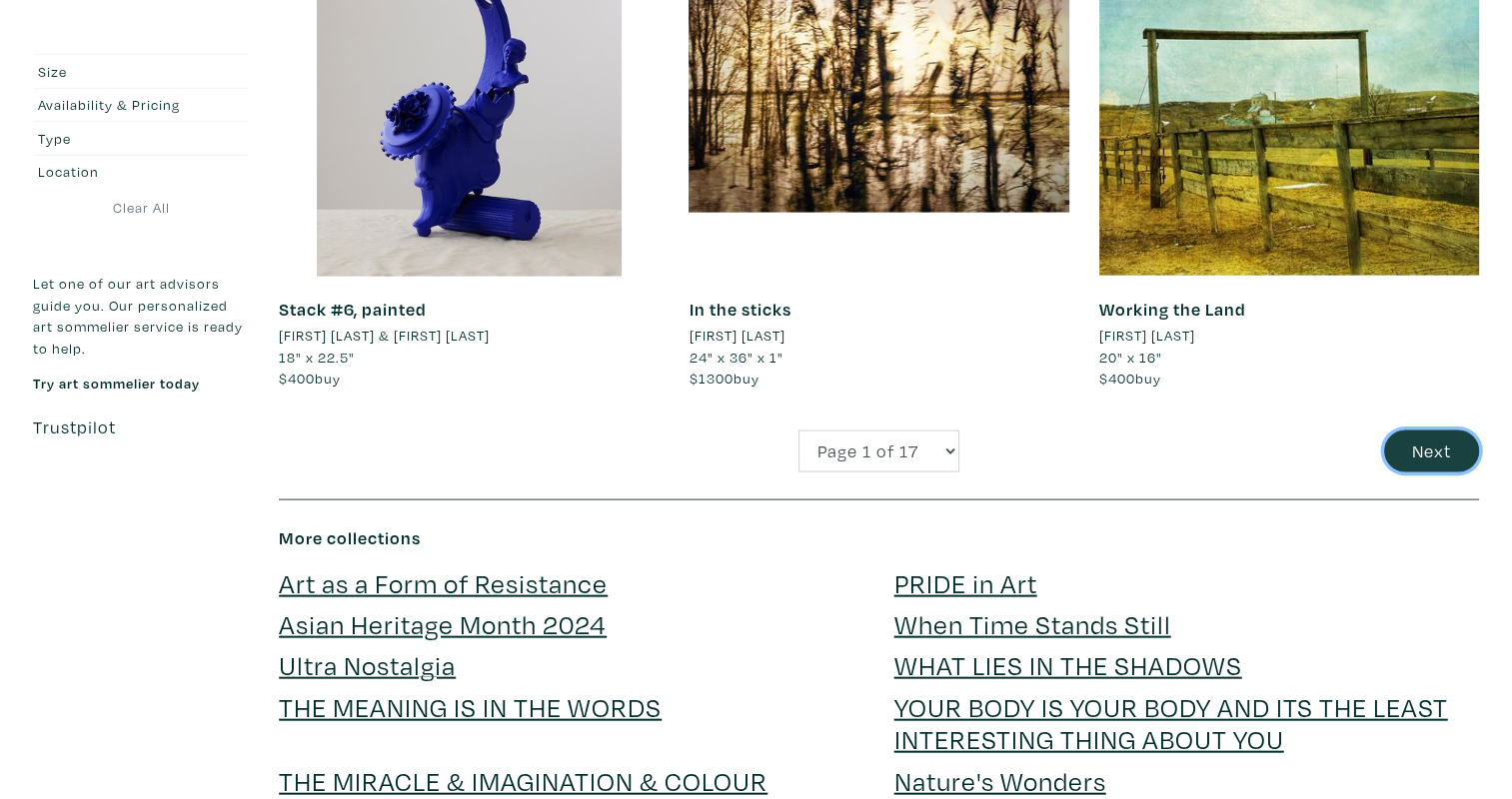 click on "Next" at bounding box center (1431, 451) 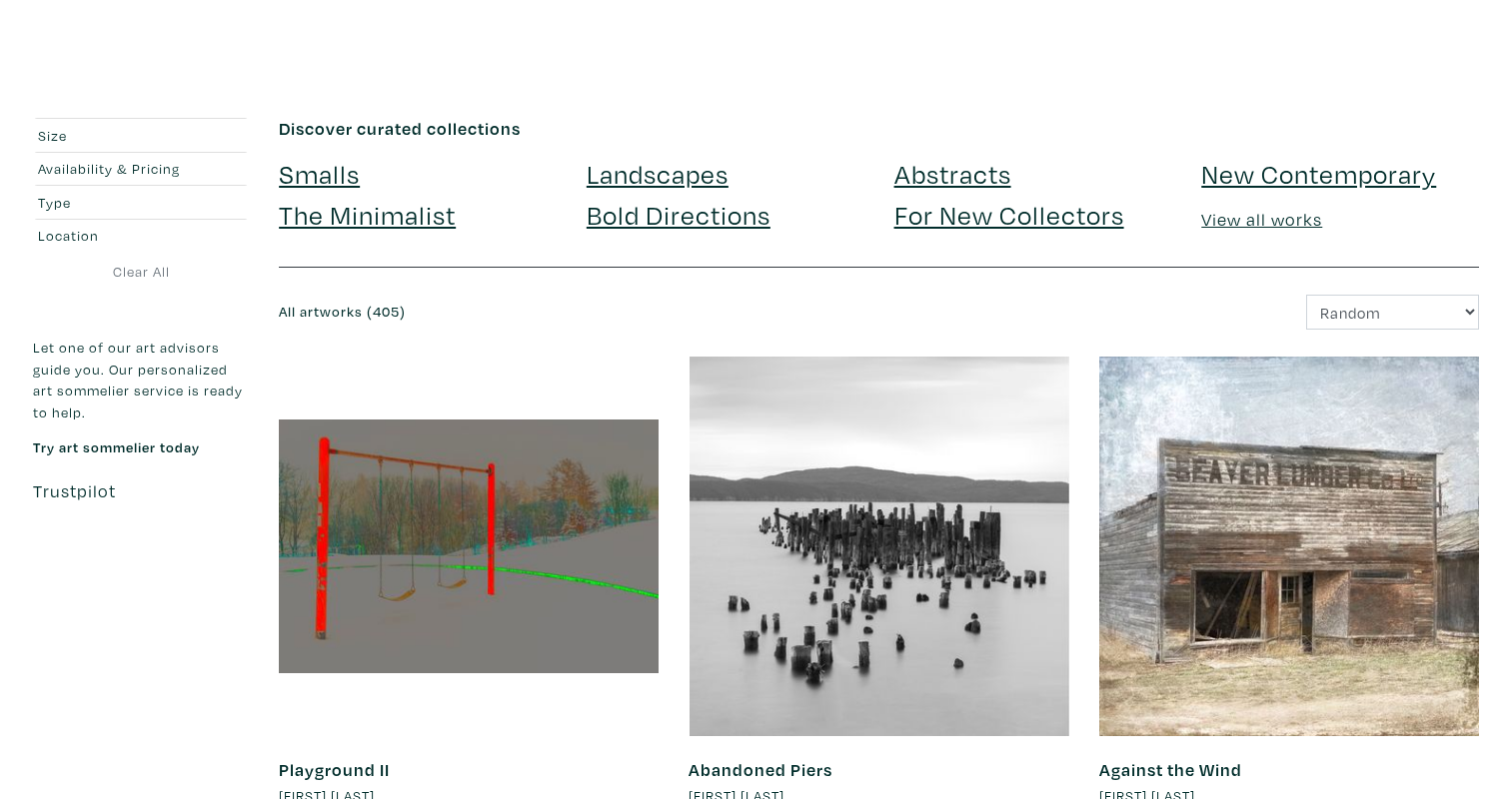 scroll, scrollTop: 0, scrollLeft: 0, axis: both 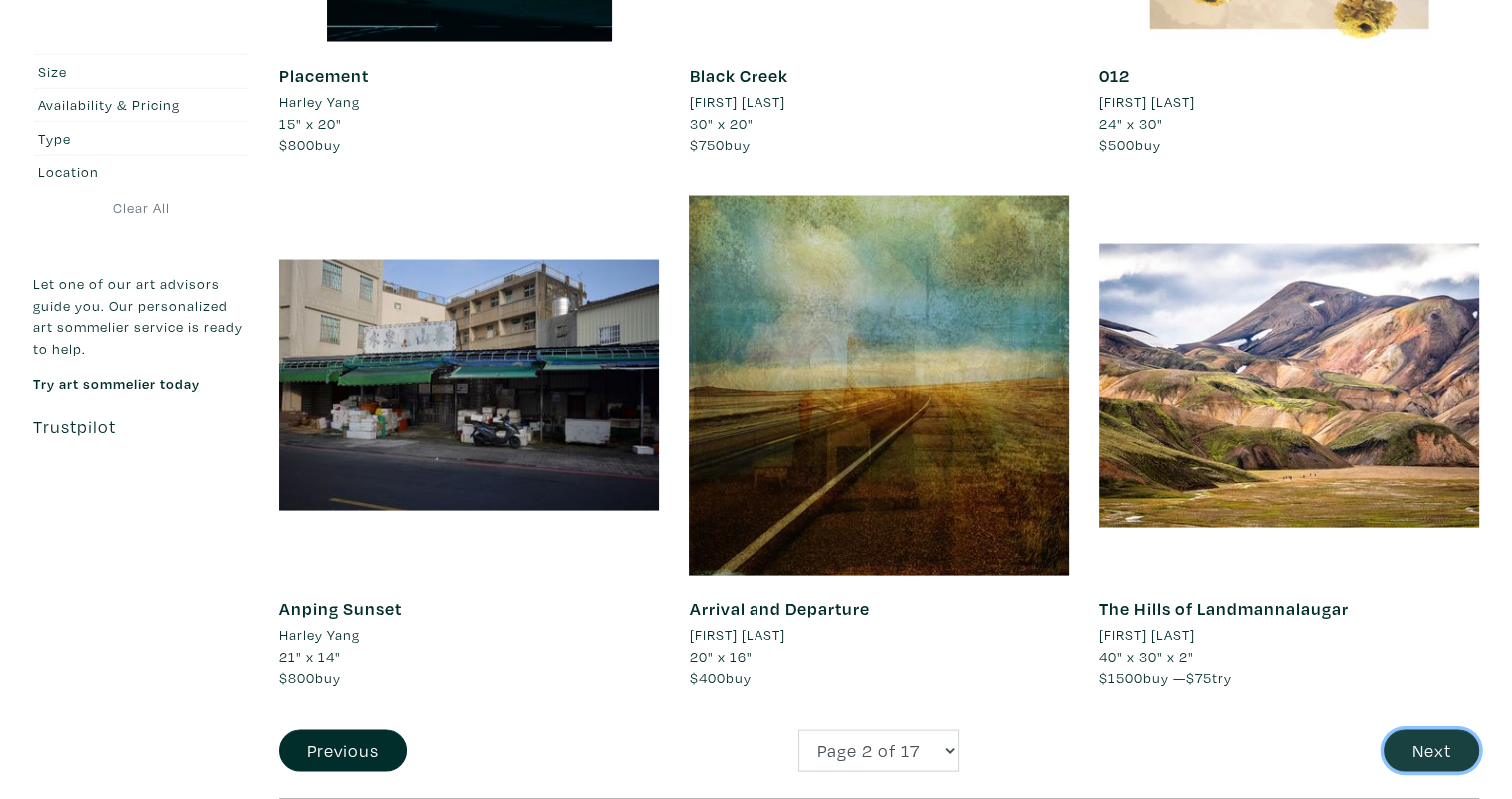 click on "Next" at bounding box center (1431, 751) 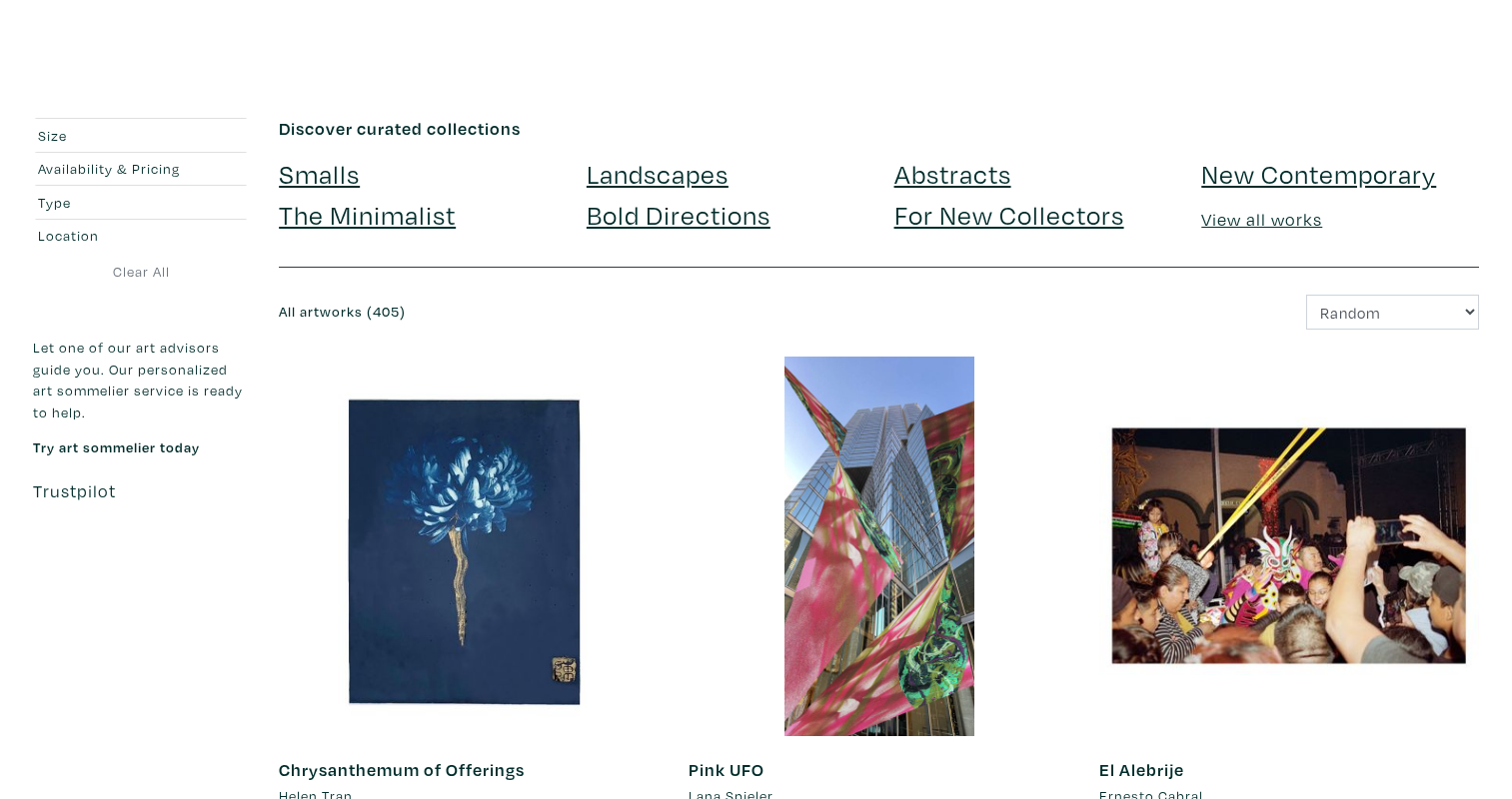scroll, scrollTop: 0, scrollLeft: 0, axis: both 